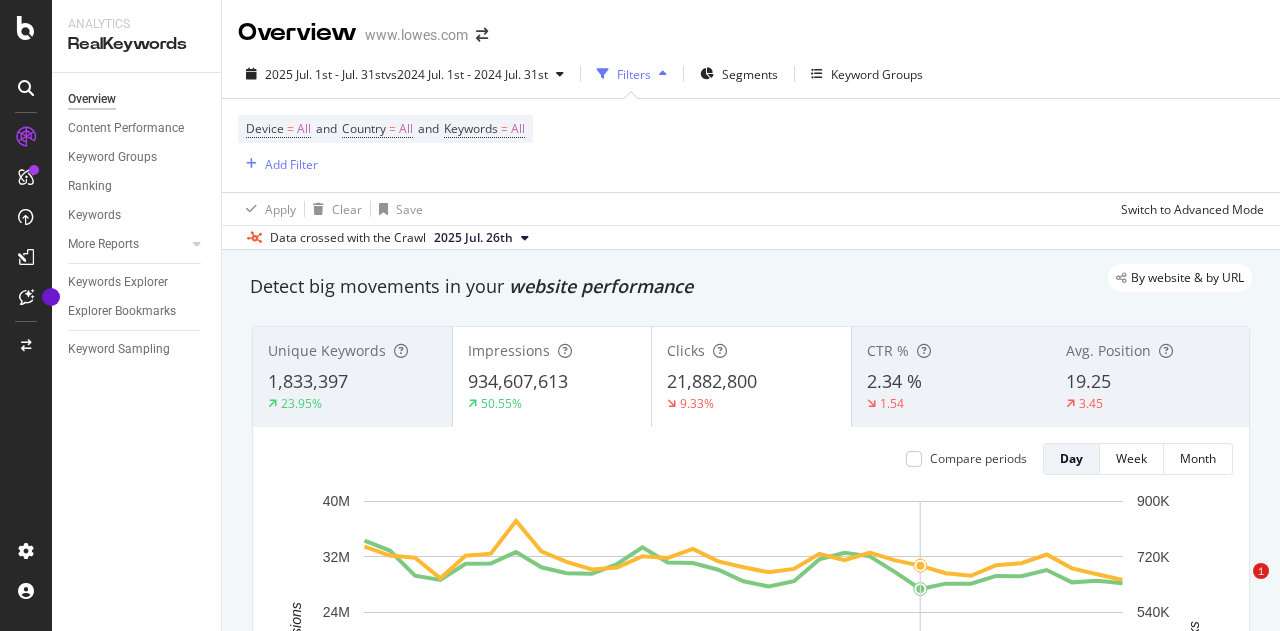 scroll, scrollTop: 0, scrollLeft: 0, axis: both 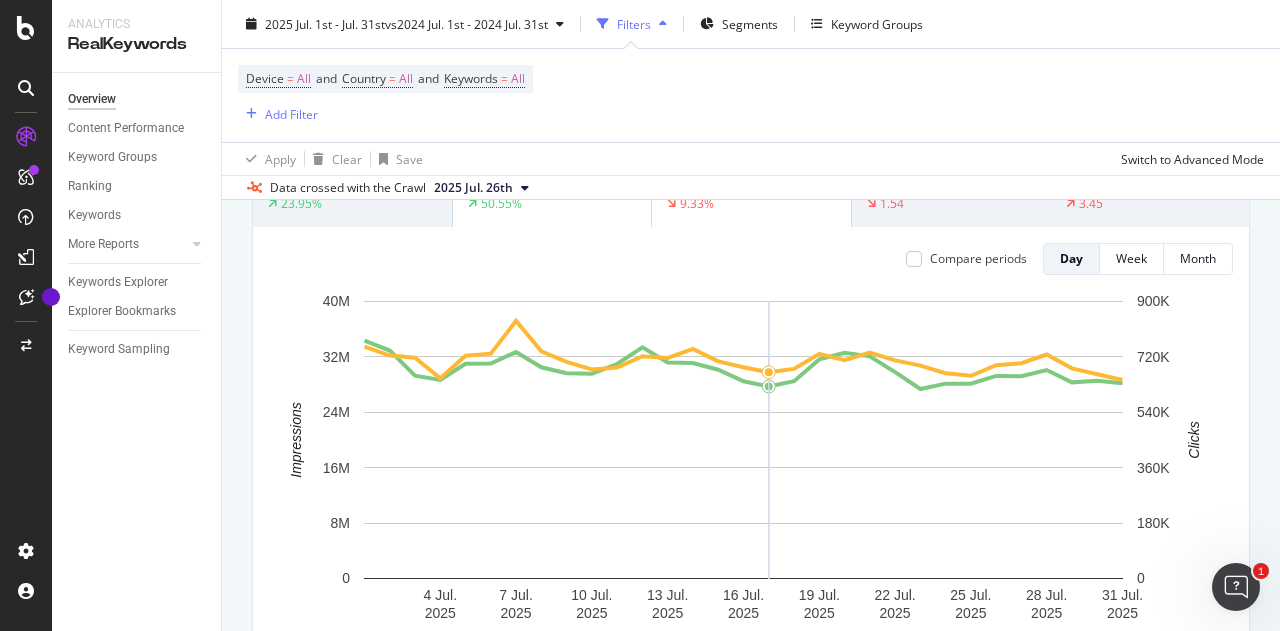 drag, startPoint x: 844, startPoint y: 271, endPoint x: 761, endPoint y: 355, distance: 118.08895 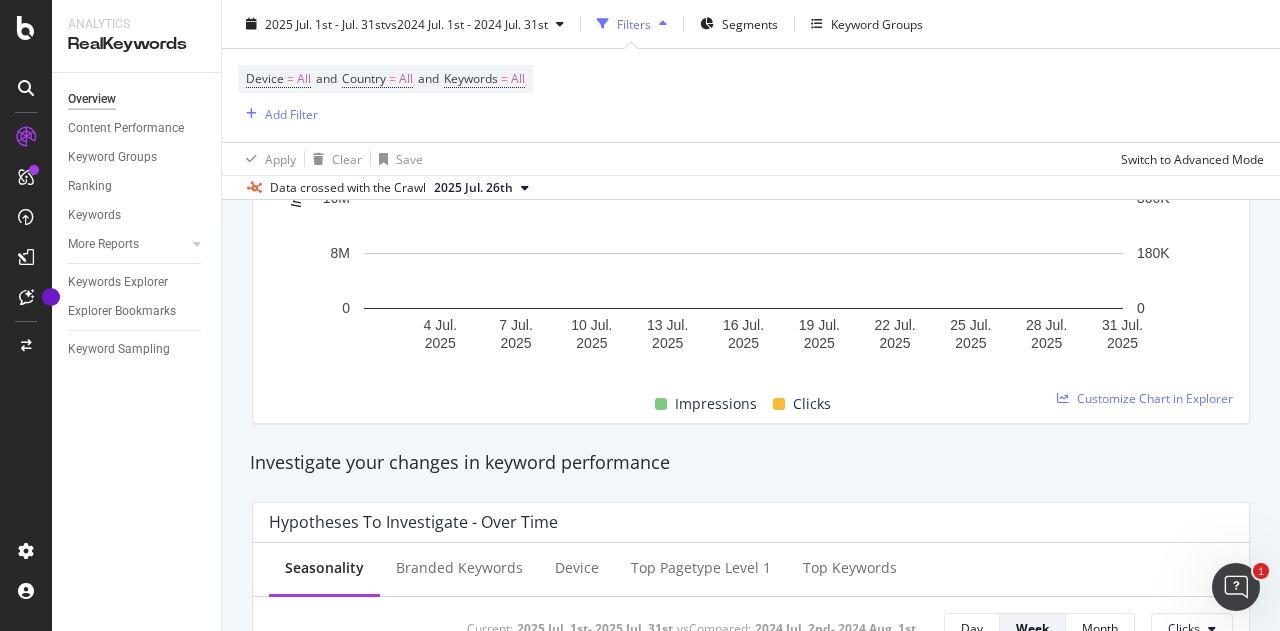scroll, scrollTop: 300, scrollLeft: 0, axis: vertical 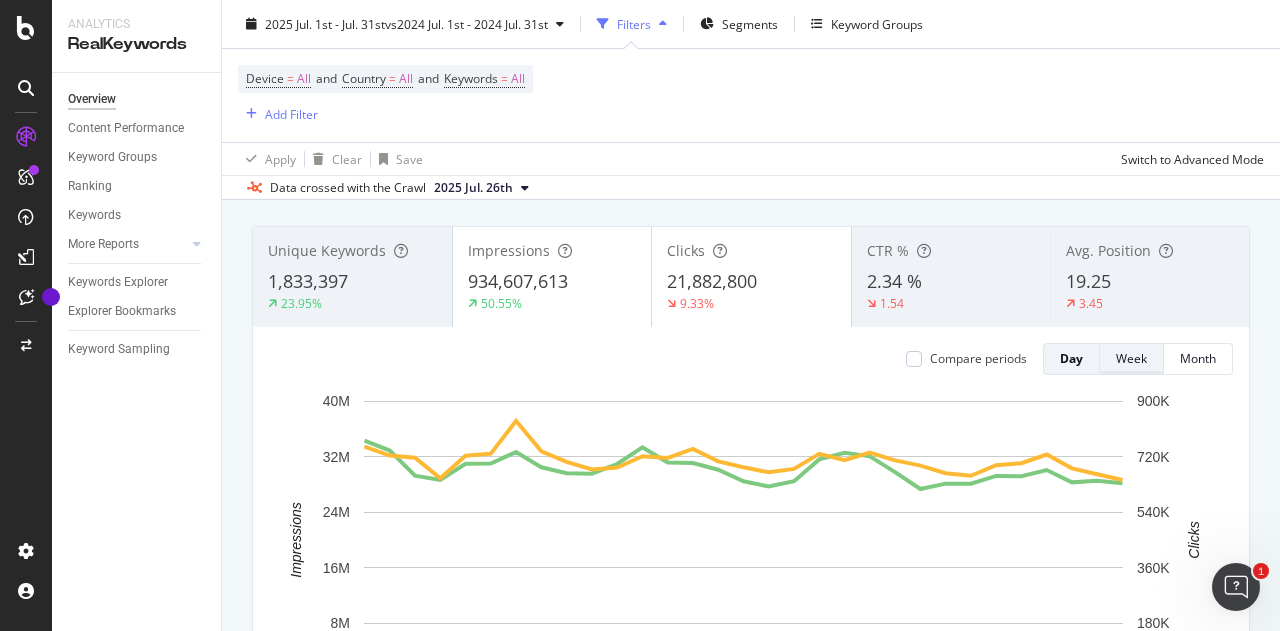 click on "Week" at bounding box center (1131, 358) 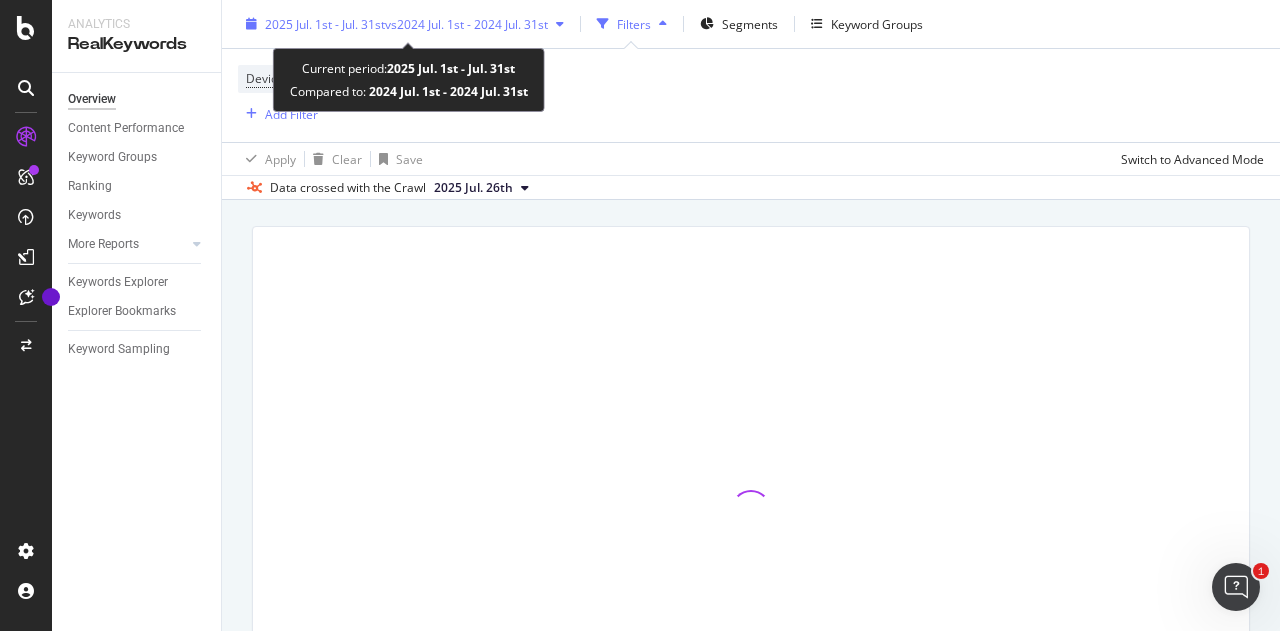 click on "2025 Jul. 1st - Jul. 31st" at bounding box center (325, 23) 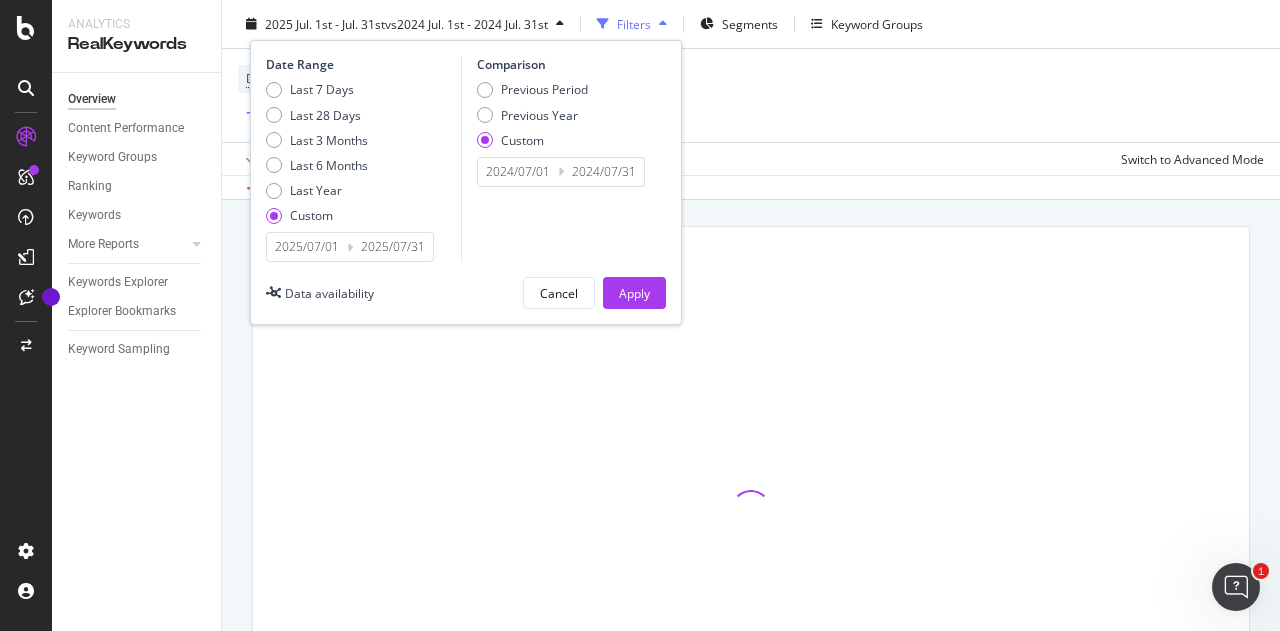 click on "2025/07/01" at bounding box center (307, 247) 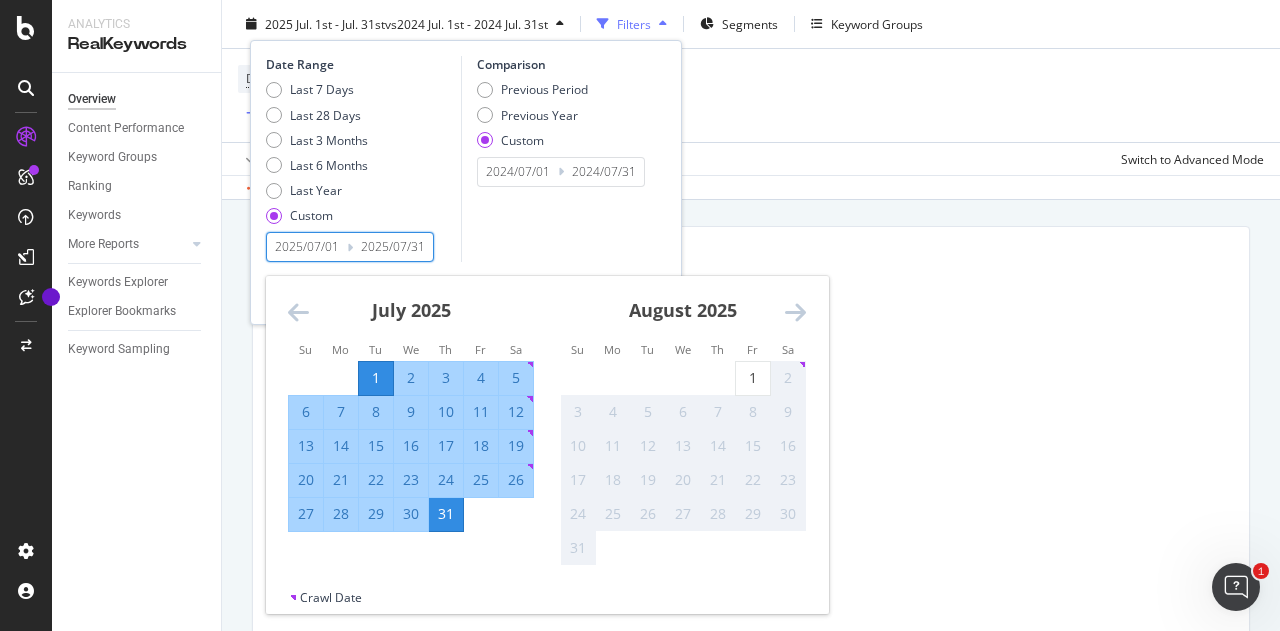 click at bounding box center (298, 312) 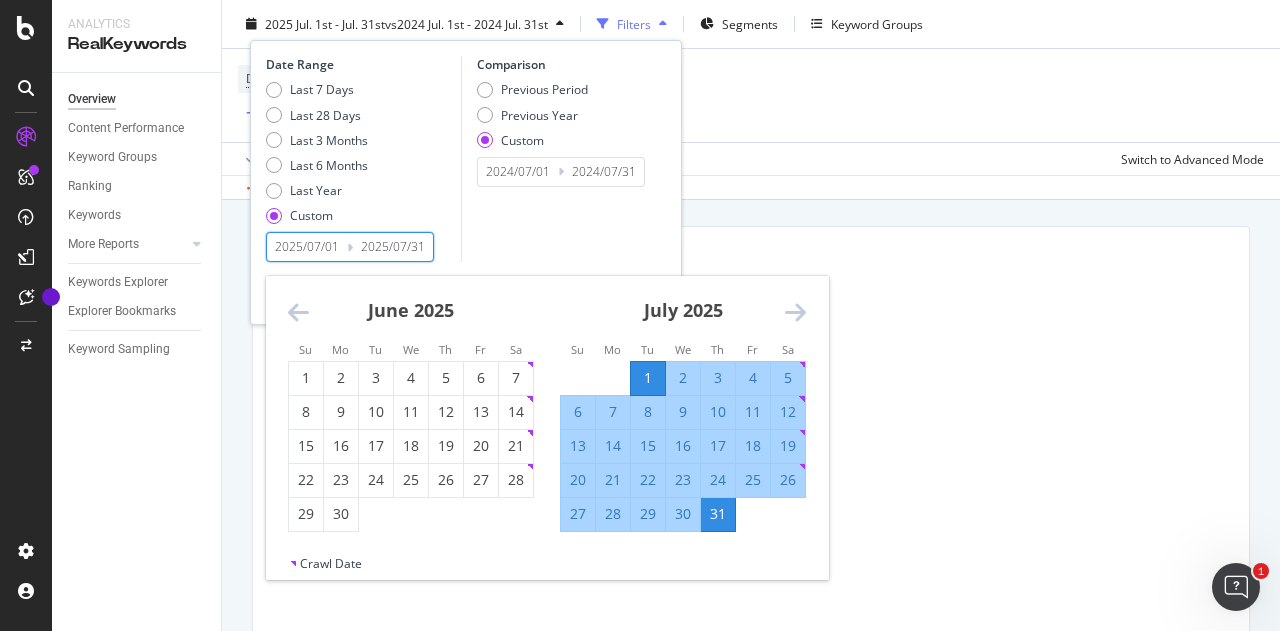 click at bounding box center [298, 312] 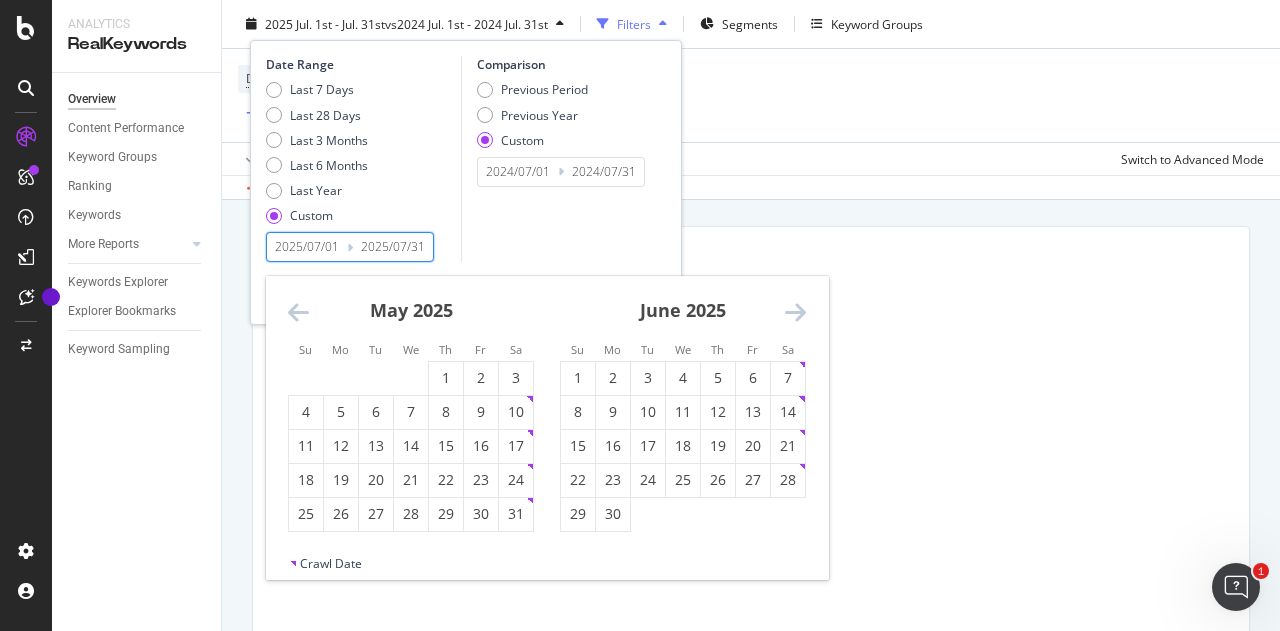 click at bounding box center [298, 312] 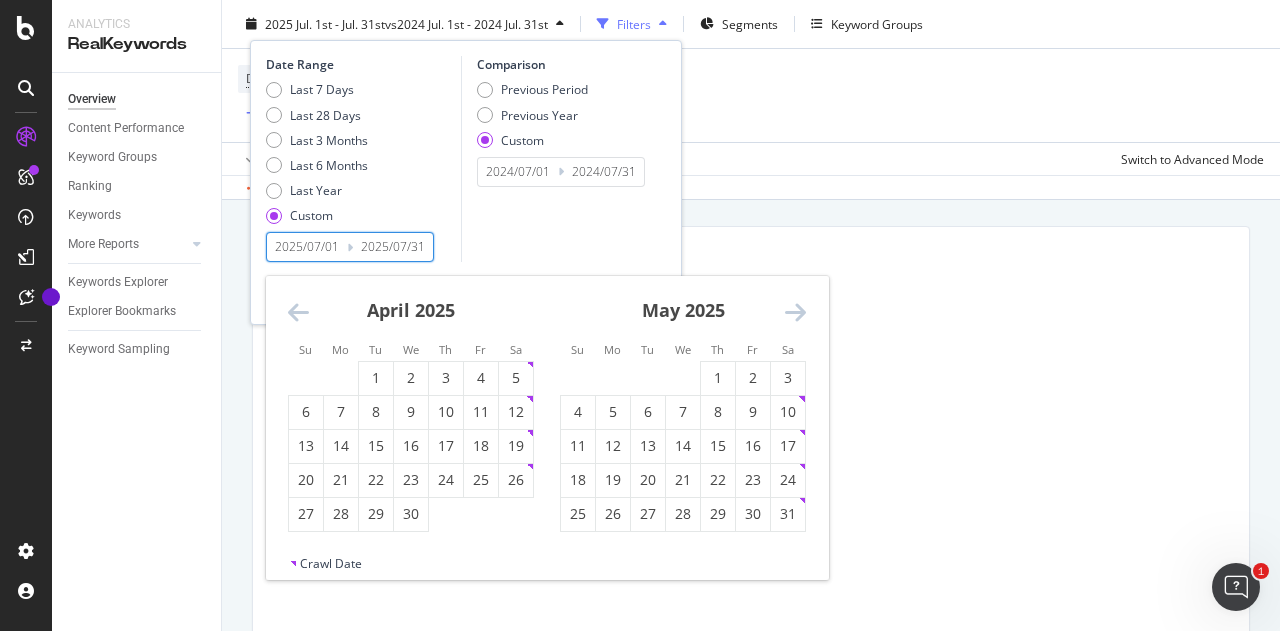 click at bounding box center [298, 312] 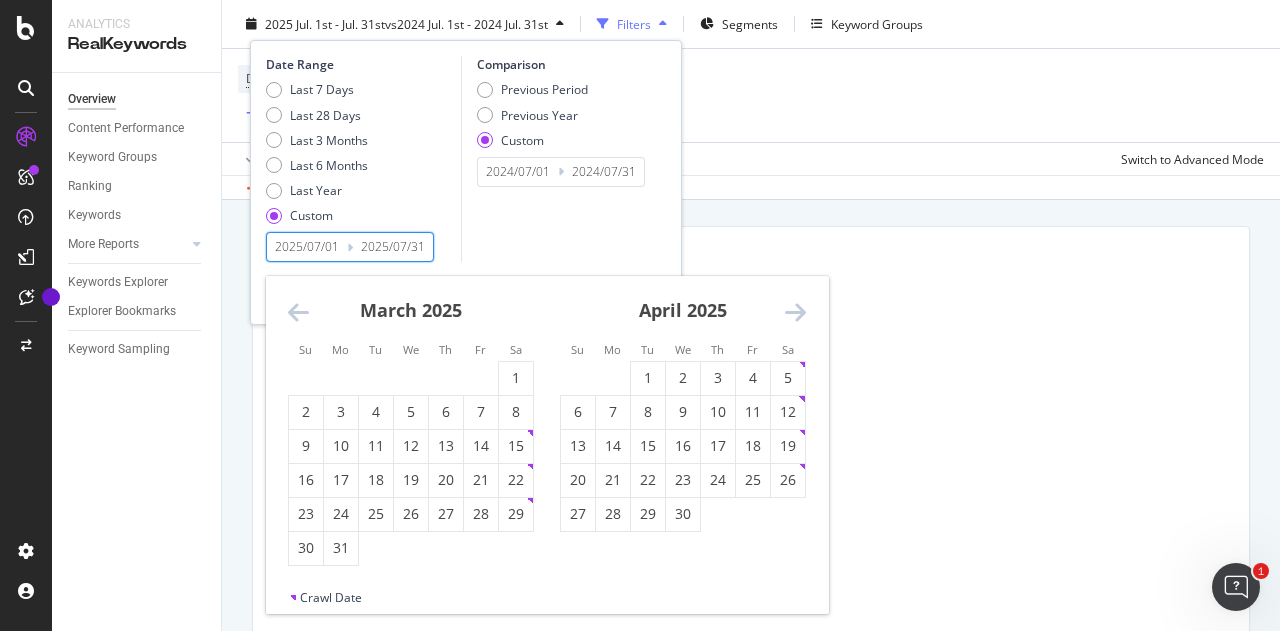 click at bounding box center (298, 312) 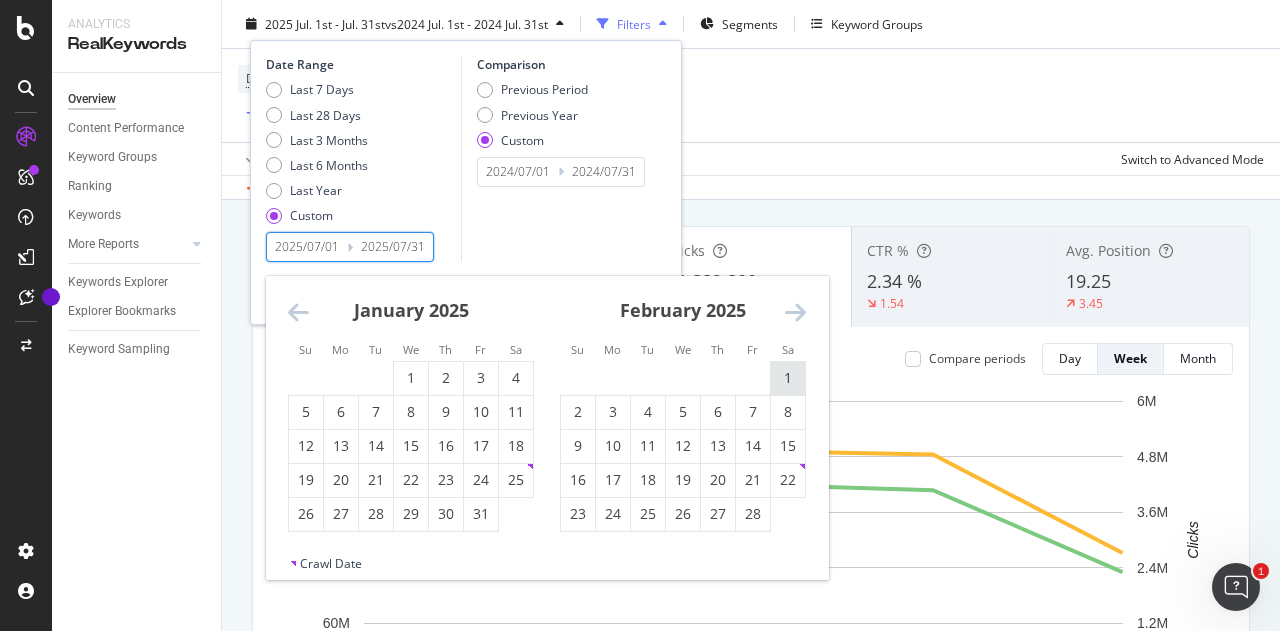 click on "1" at bounding box center (788, 378) 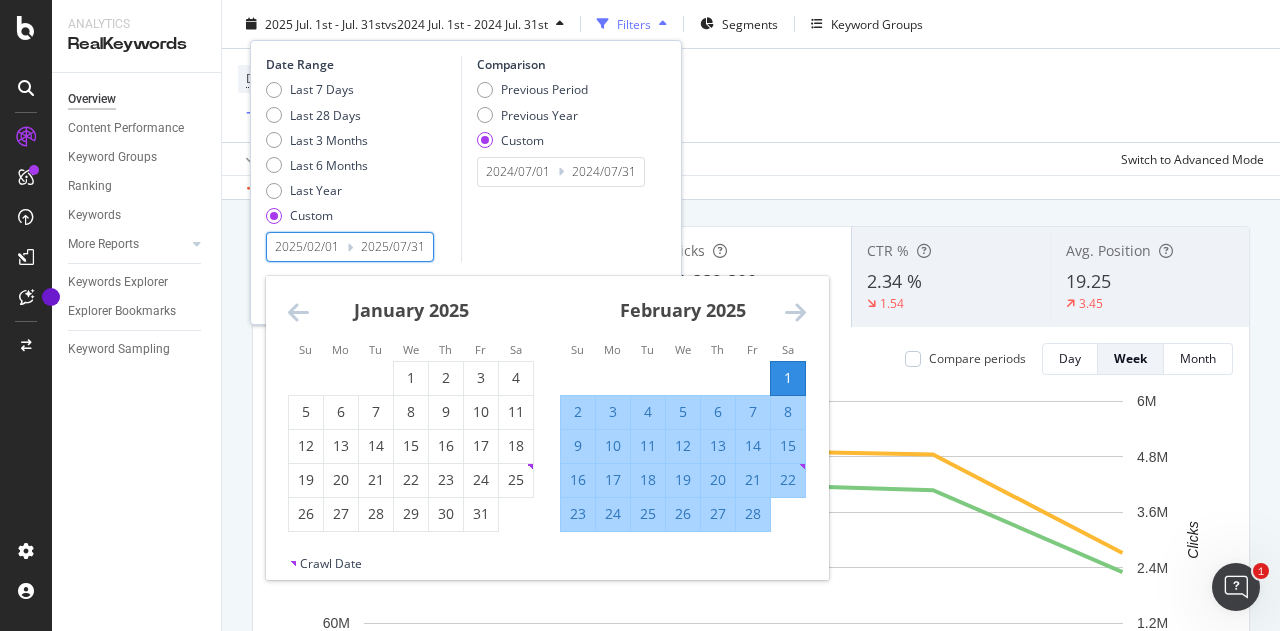 click on "Comparison Previous Period Previous Year Custom [DATE] Navigate forward to interact with the calendar and select a date. Press the question mark key to get the keyboard shortcuts for changing dates. [DATE] Navigate backward to interact with the calendar and select a date. Press the question mark key to get the keyboard shortcuts for changing dates." at bounding box center [556, 159] 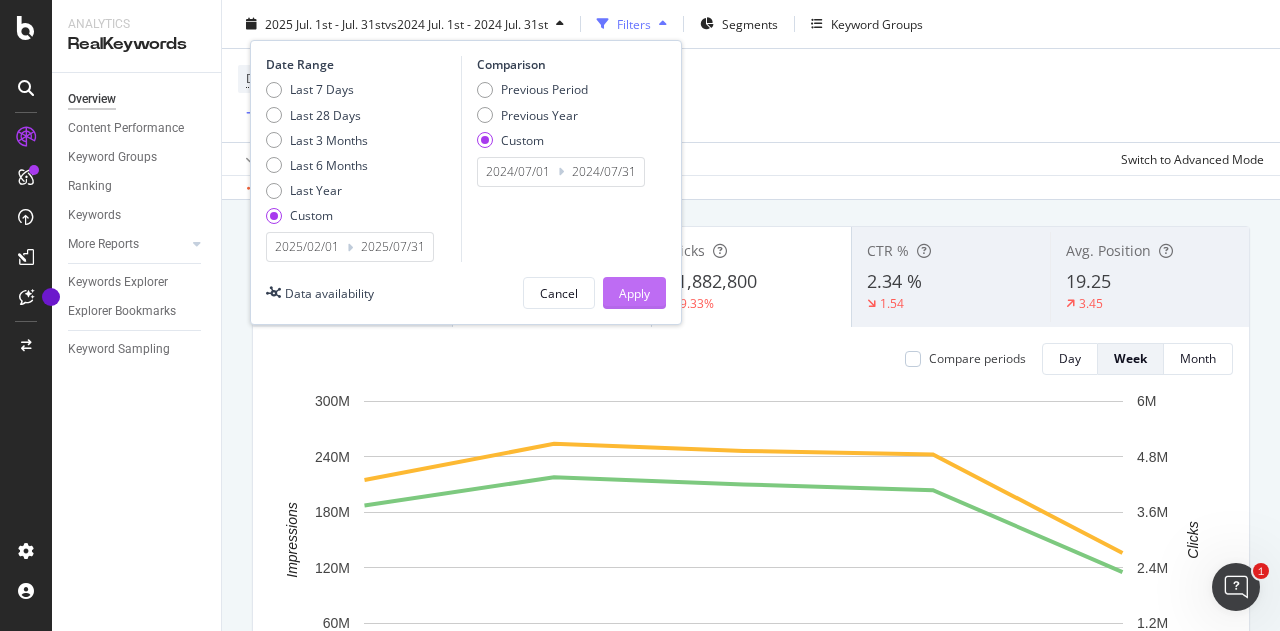 click on "Apply" at bounding box center (634, 293) 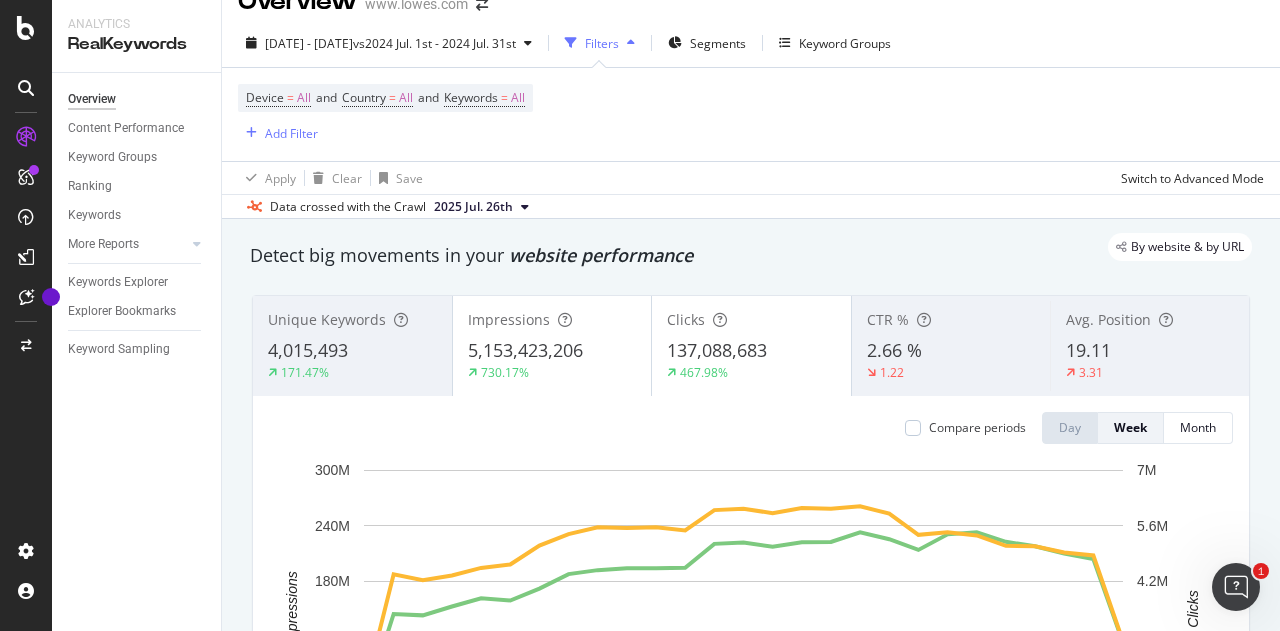 scroll, scrollTop: 0, scrollLeft: 0, axis: both 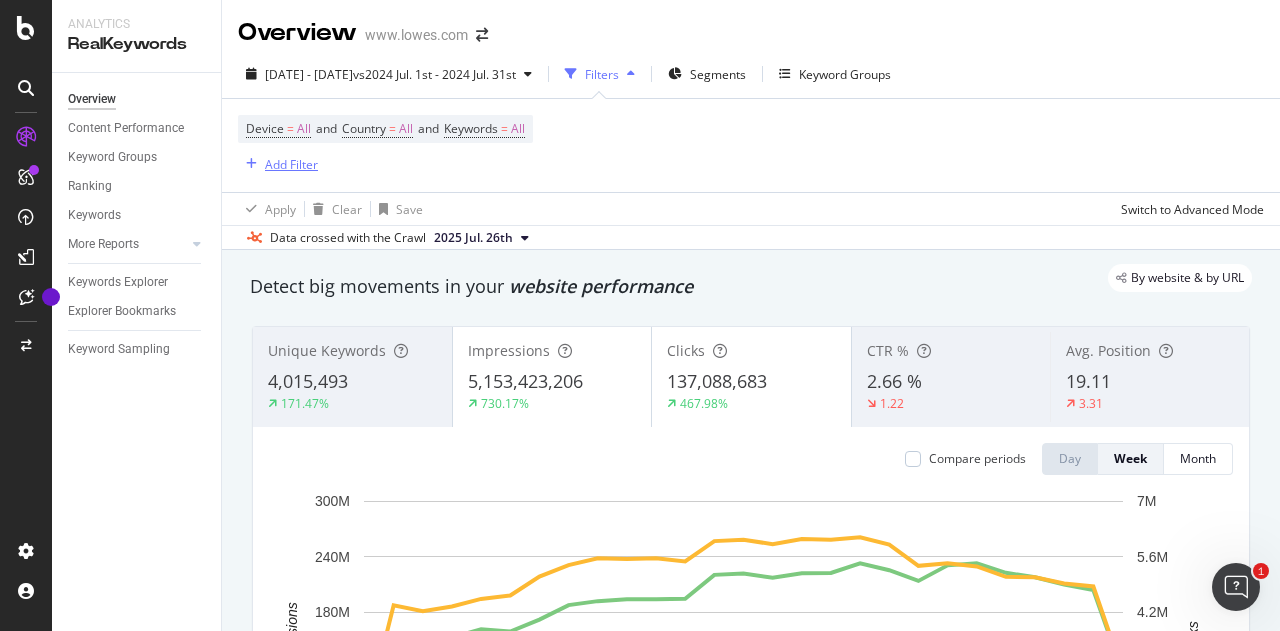 click on "Add Filter" at bounding box center [291, 164] 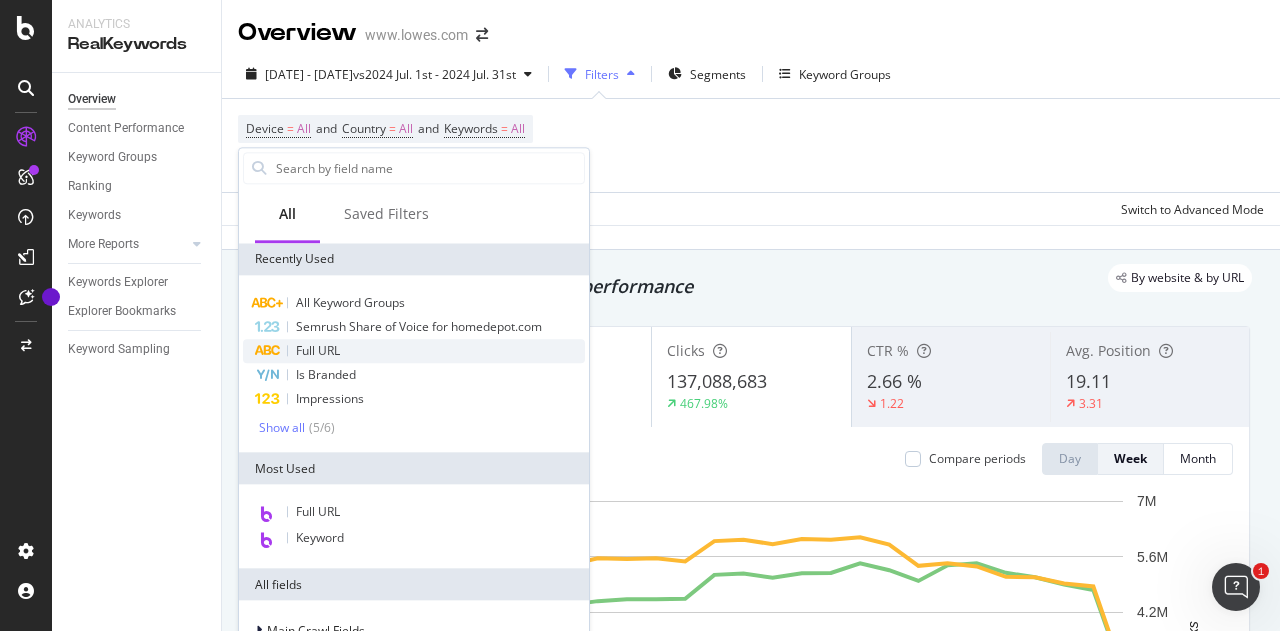 click on "Full URL" at bounding box center [414, 351] 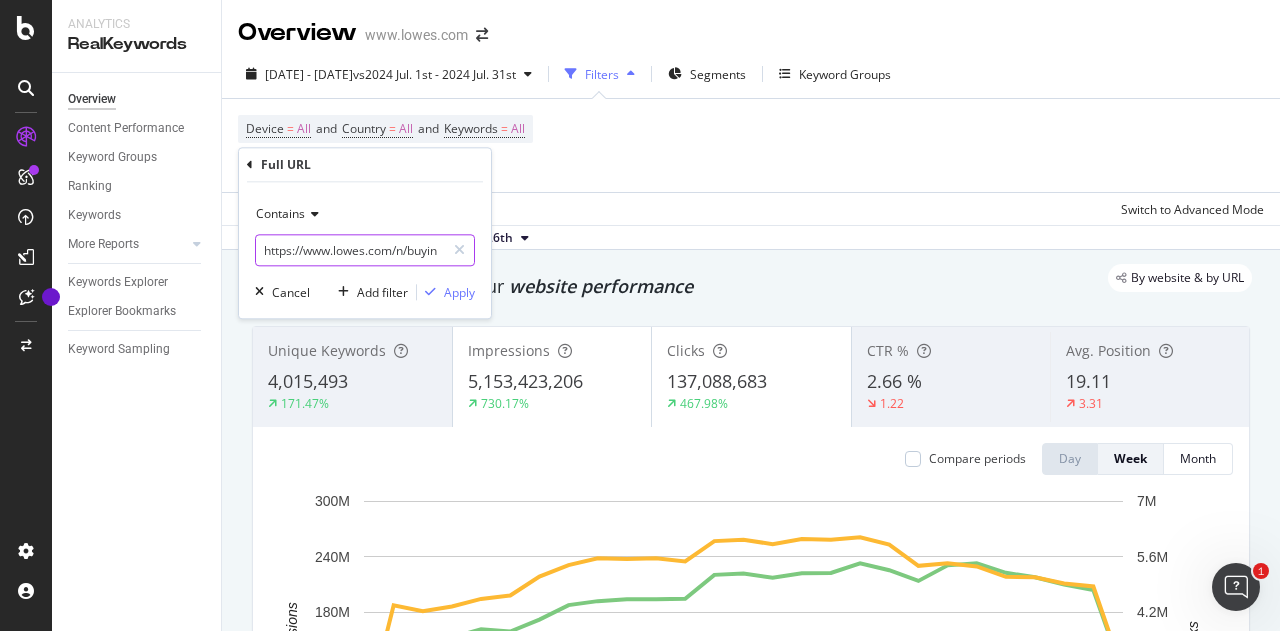 click on "https://www.lowes.com/n/buying-guide/how-to-choose-a-refrigerator" at bounding box center [350, 250] 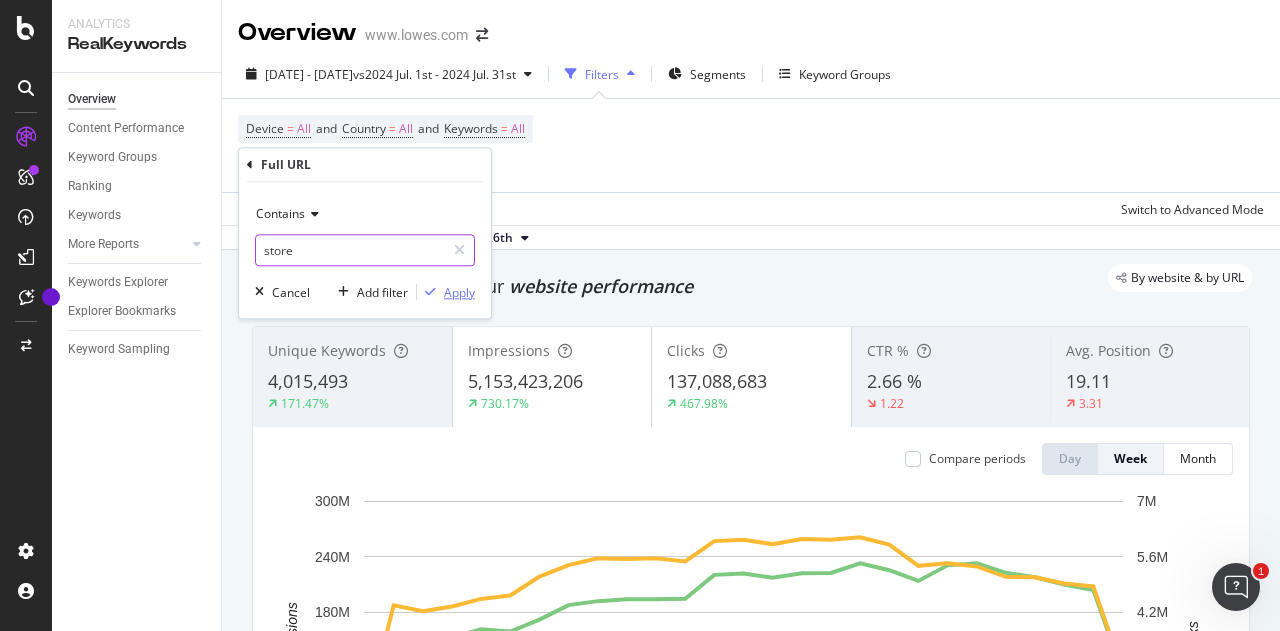 type on "store" 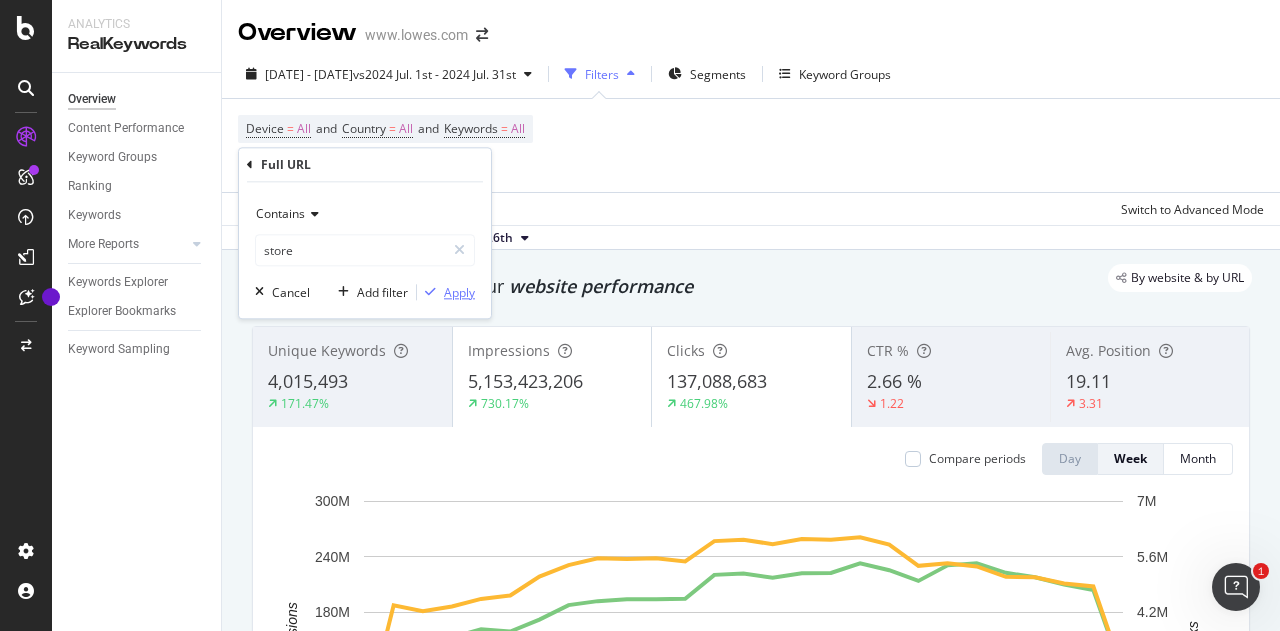 click at bounding box center (430, 292) 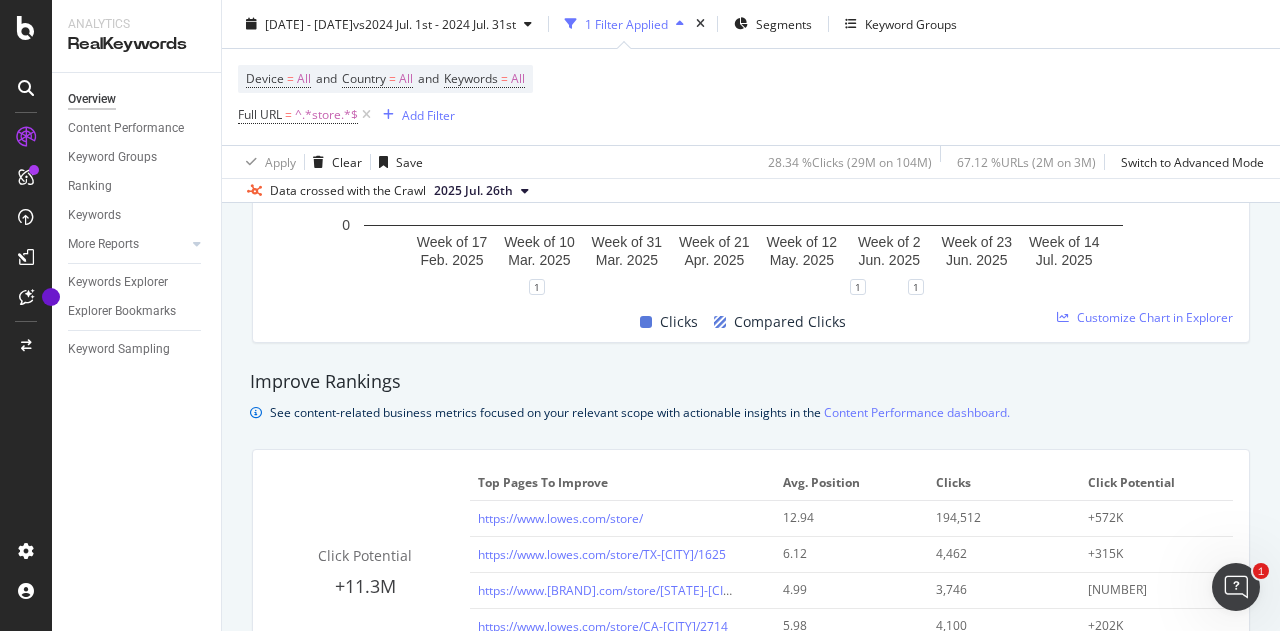 scroll, scrollTop: 500, scrollLeft: 0, axis: vertical 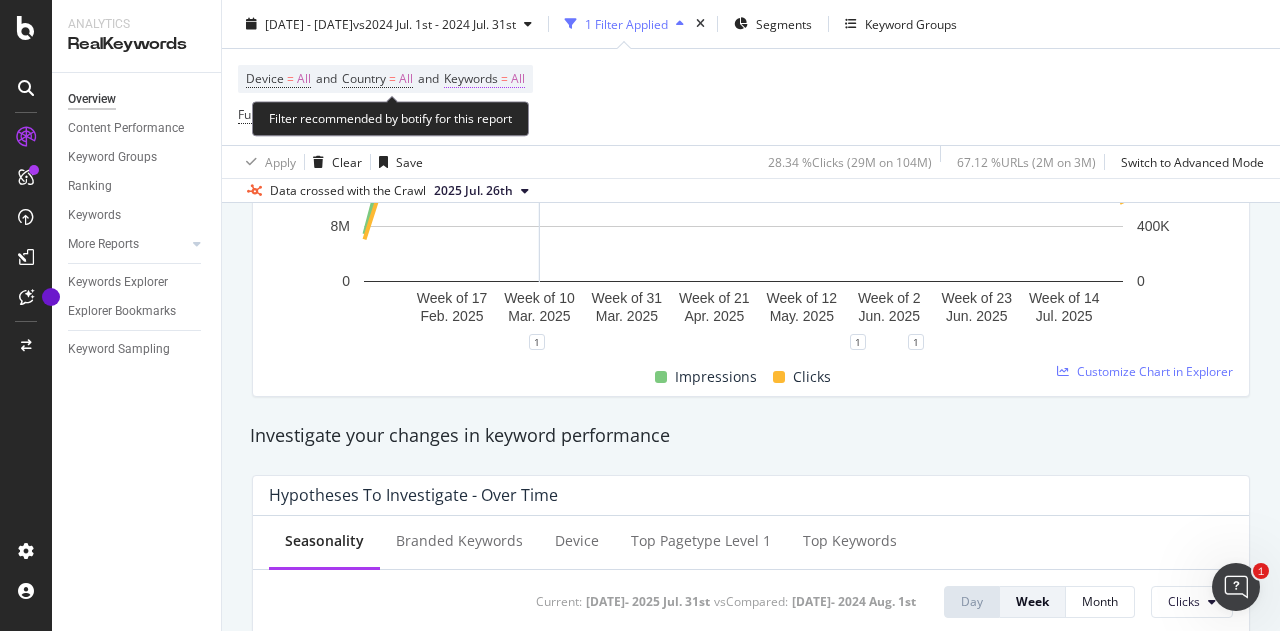 click on "All" at bounding box center [518, 79] 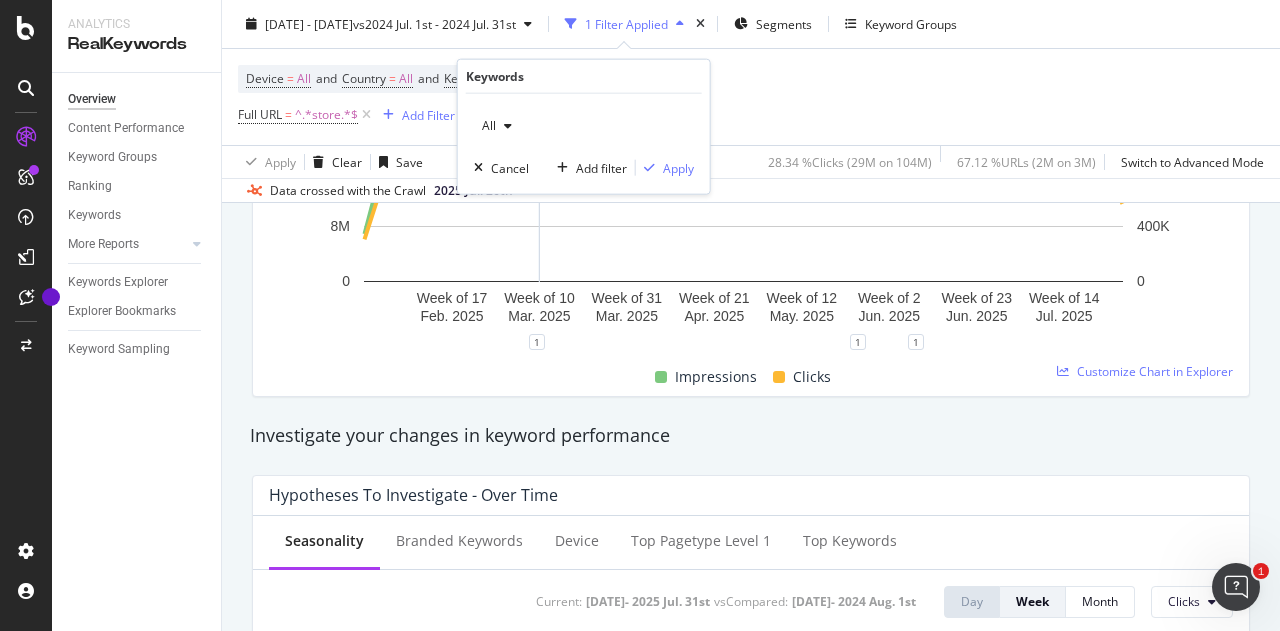 click at bounding box center [508, 126] 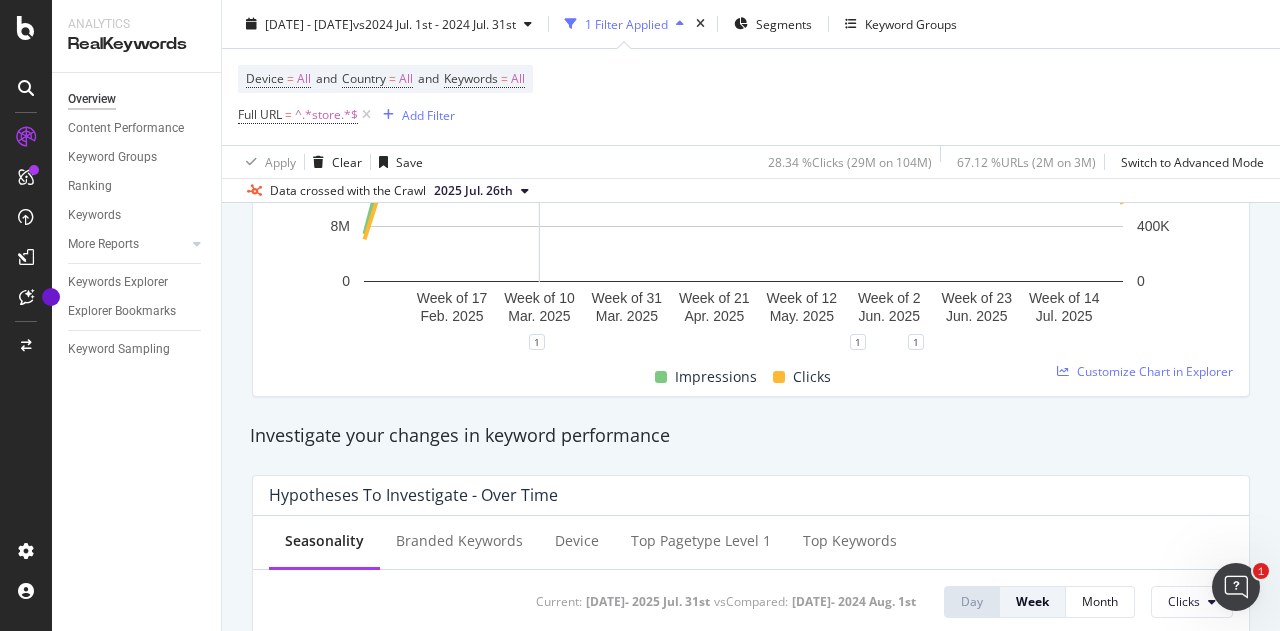 click on "Device = All and Country = All and Keywords = All Full URL = ^.*store.*$ Add Filter" at bounding box center [751, 97] 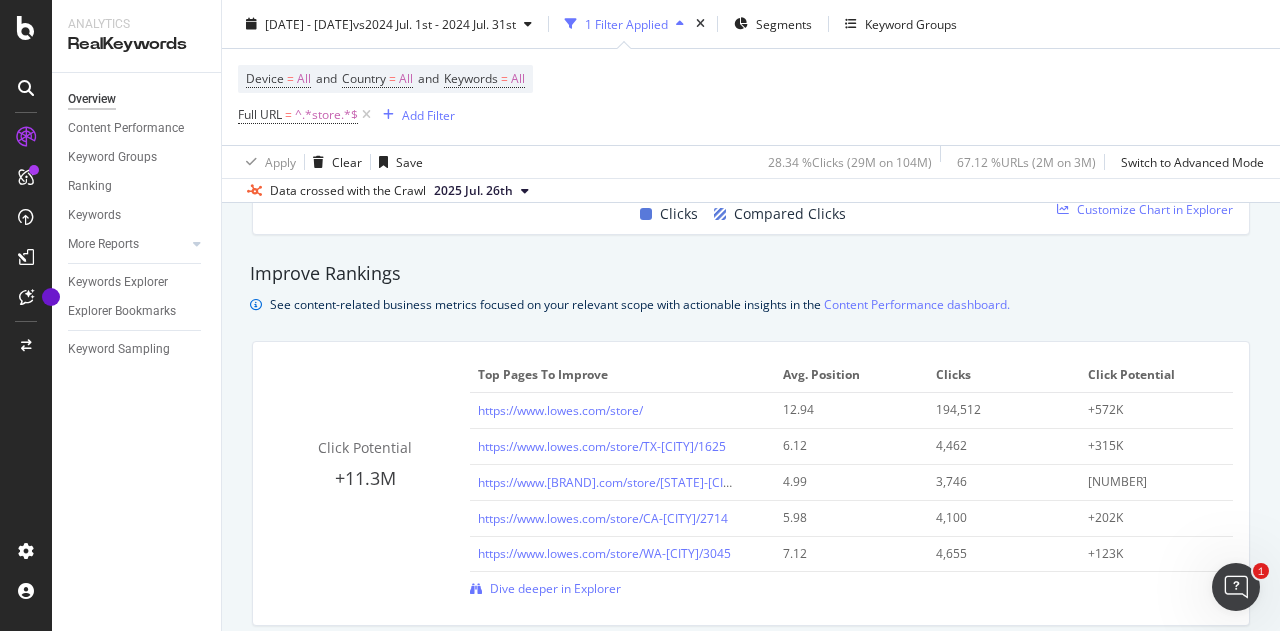 scroll, scrollTop: 1300, scrollLeft: 0, axis: vertical 